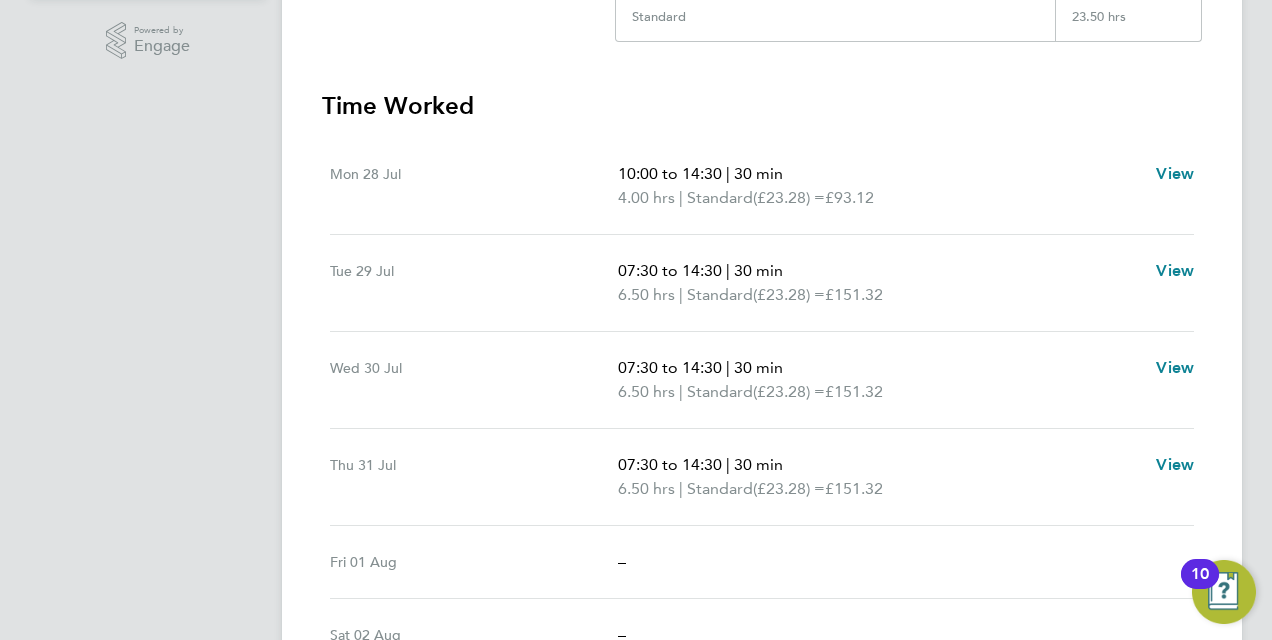 scroll, scrollTop: 0, scrollLeft: 0, axis: both 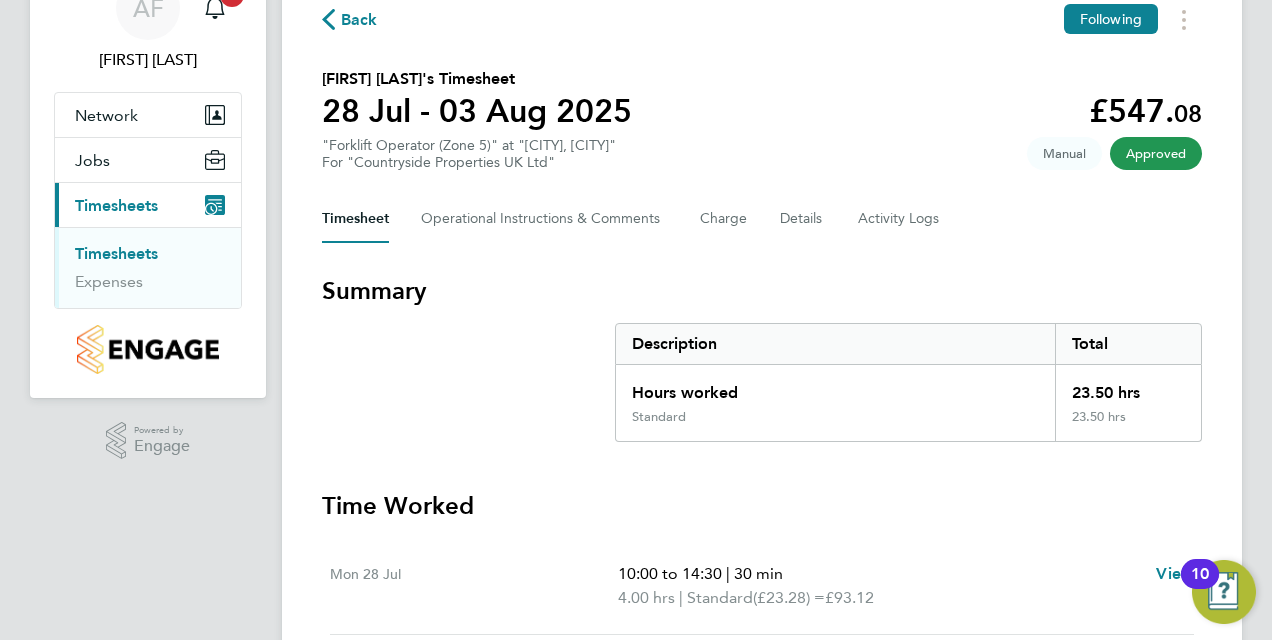 click on "Back" 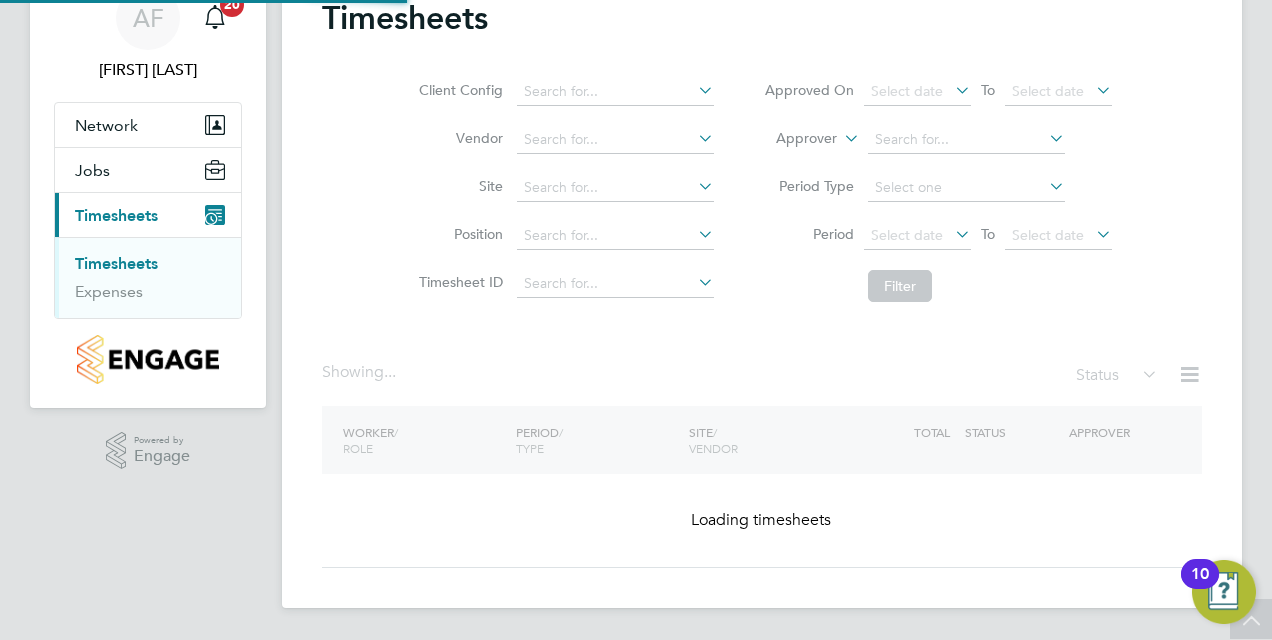 scroll, scrollTop: 0, scrollLeft: 0, axis: both 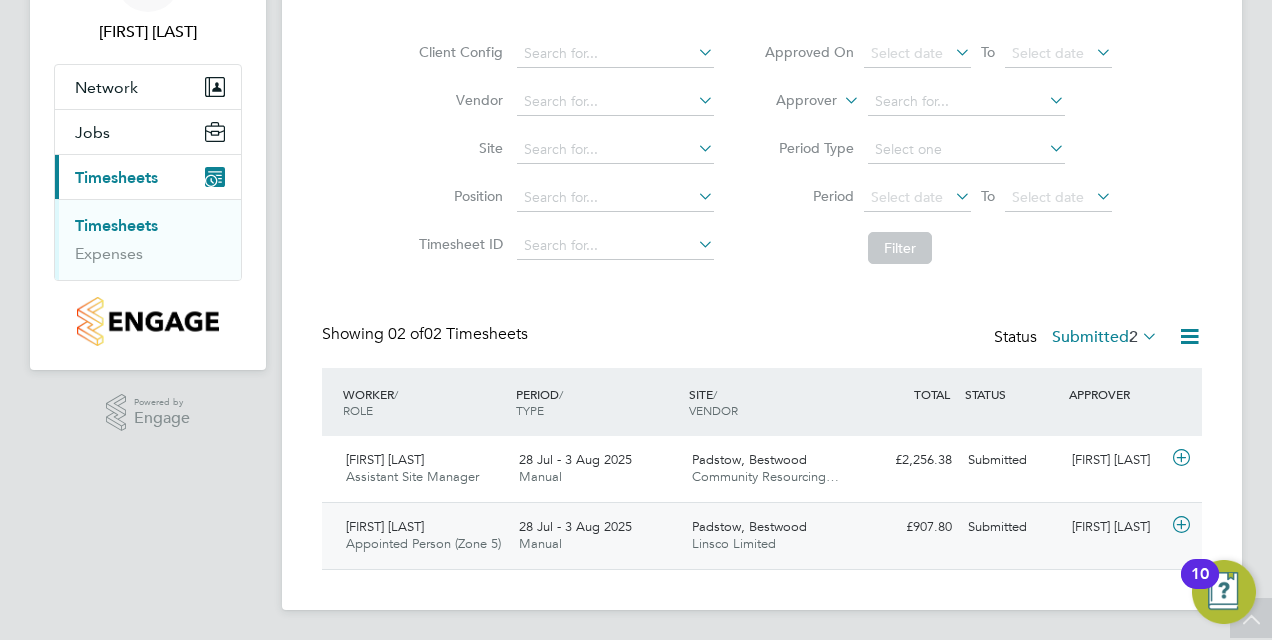 click on "Linsco Limited" 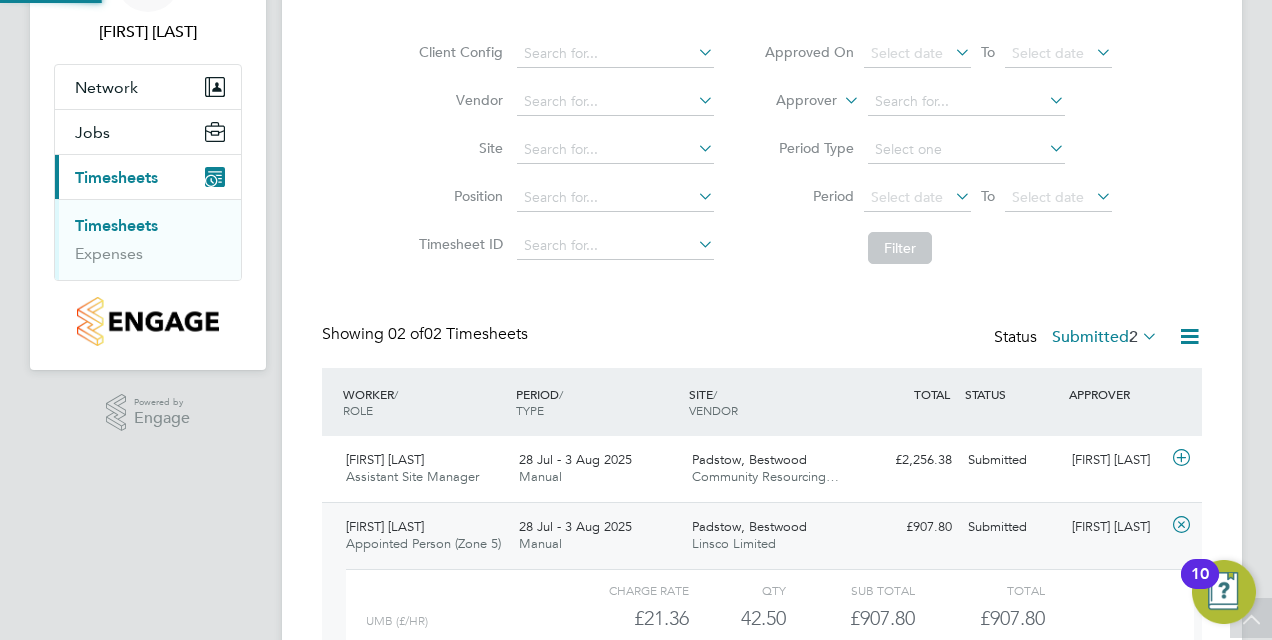 scroll, scrollTop: 10, scrollLeft: 10, axis: both 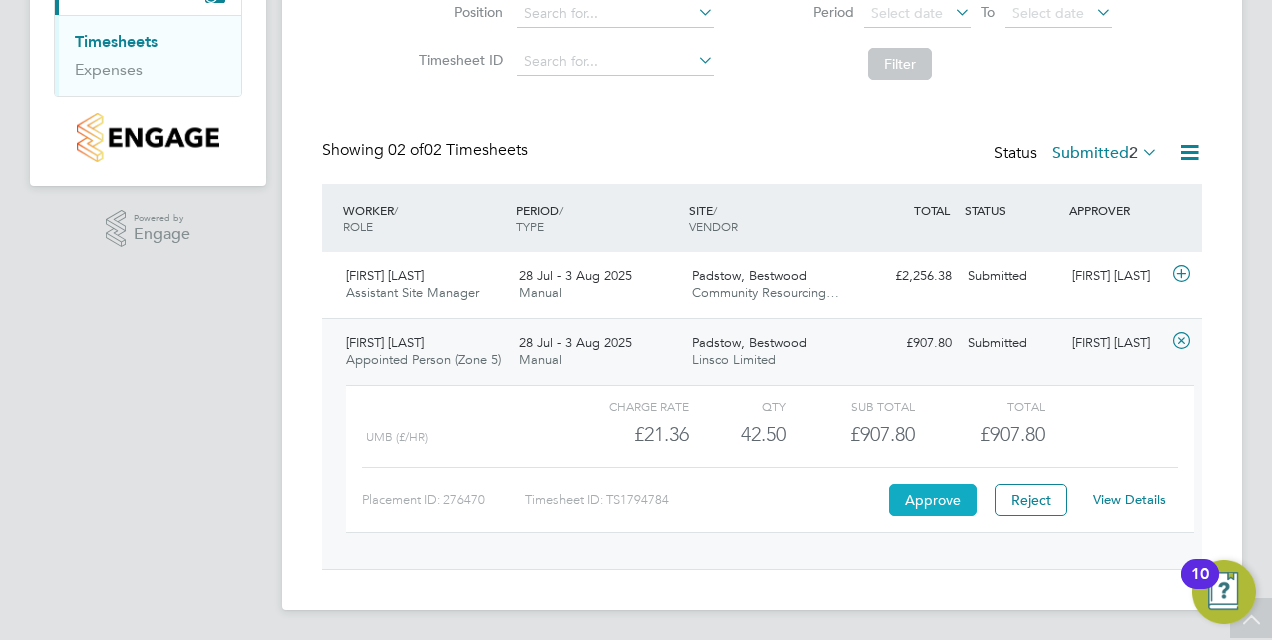 click on "Approve" 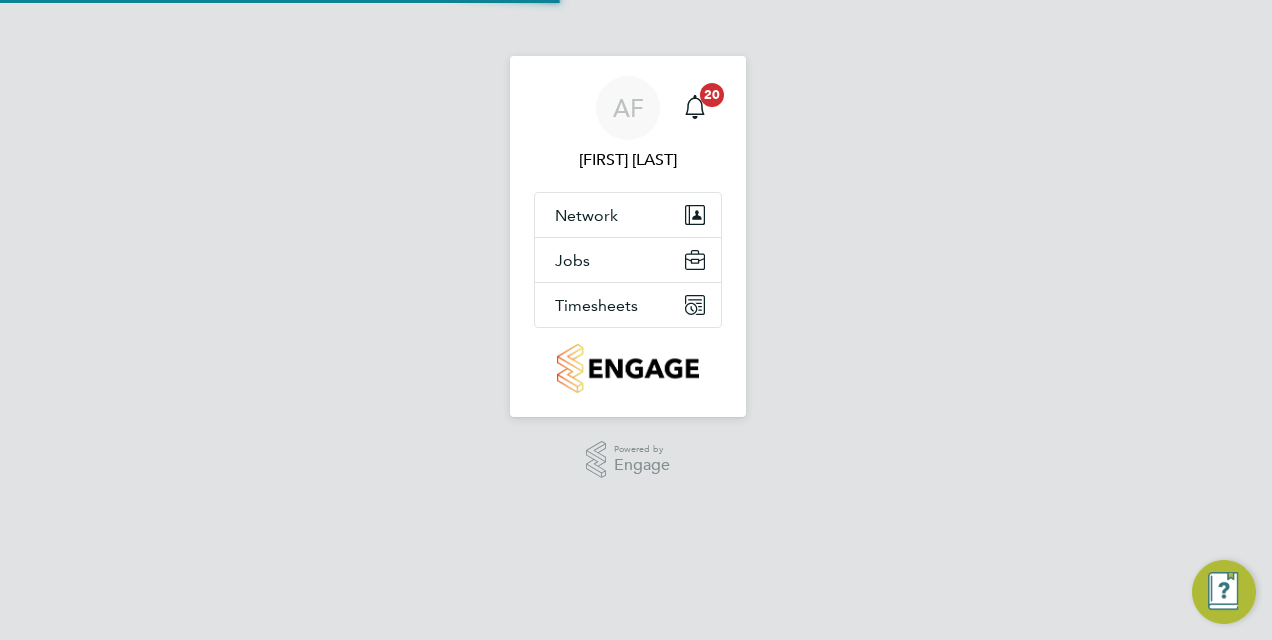 scroll, scrollTop: 0, scrollLeft: 0, axis: both 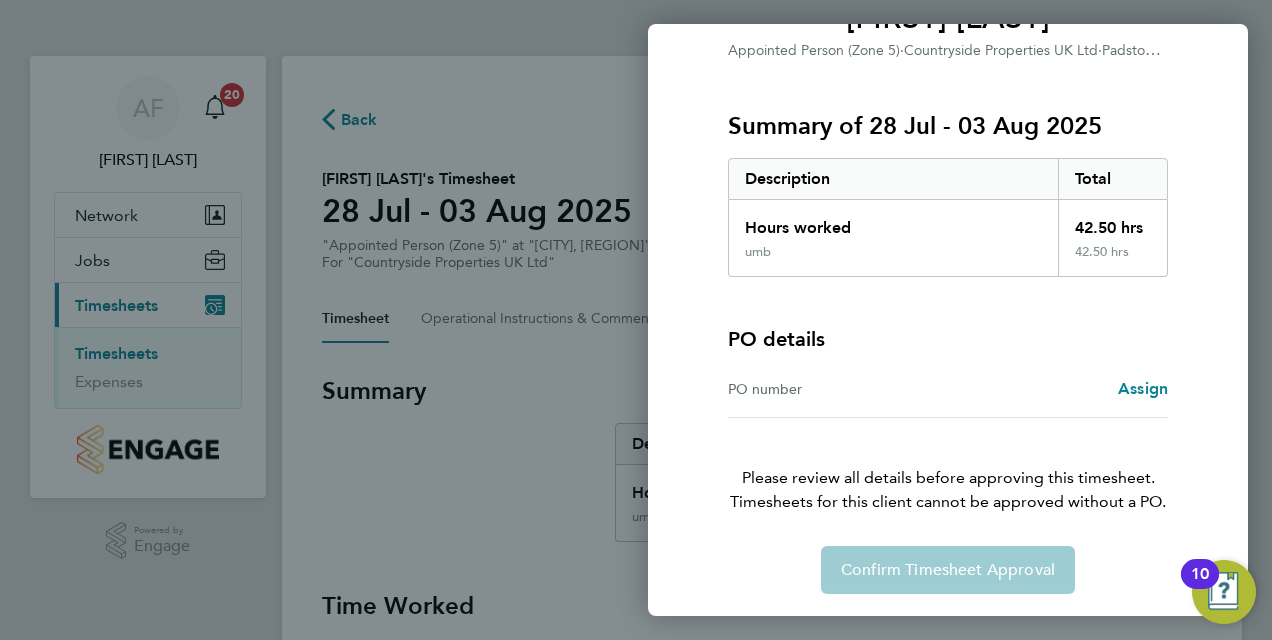 click on "Assign" at bounding box center (1058, 389) 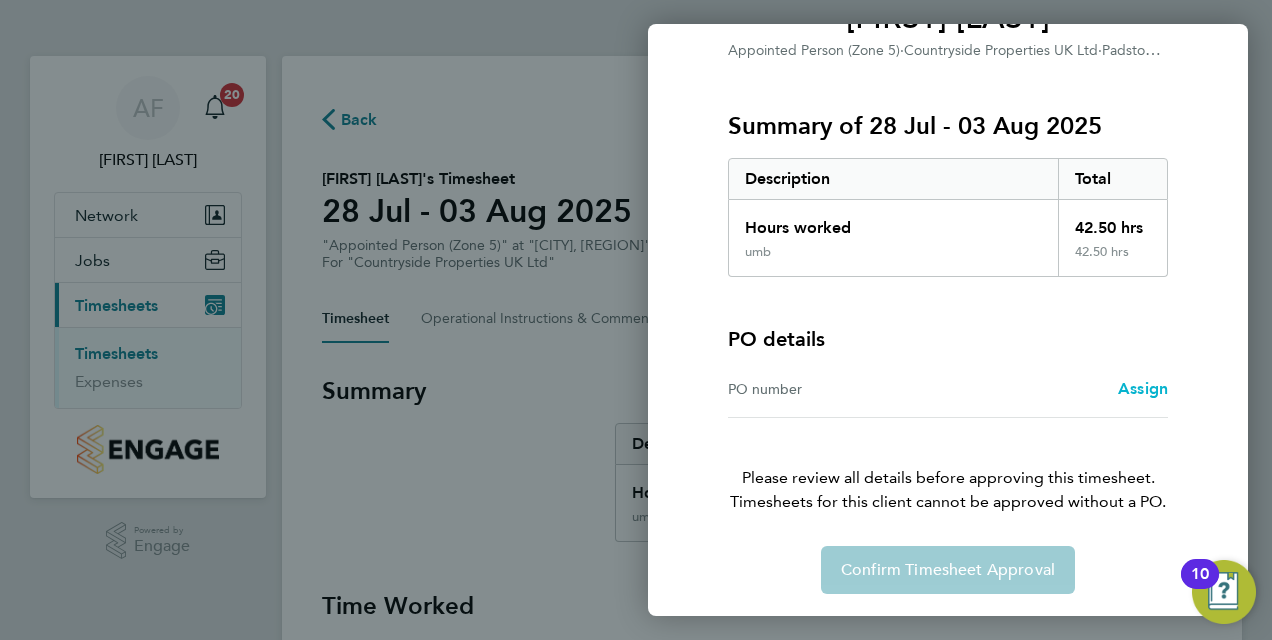 click on "Assign" at bounding box center (1143, 388) 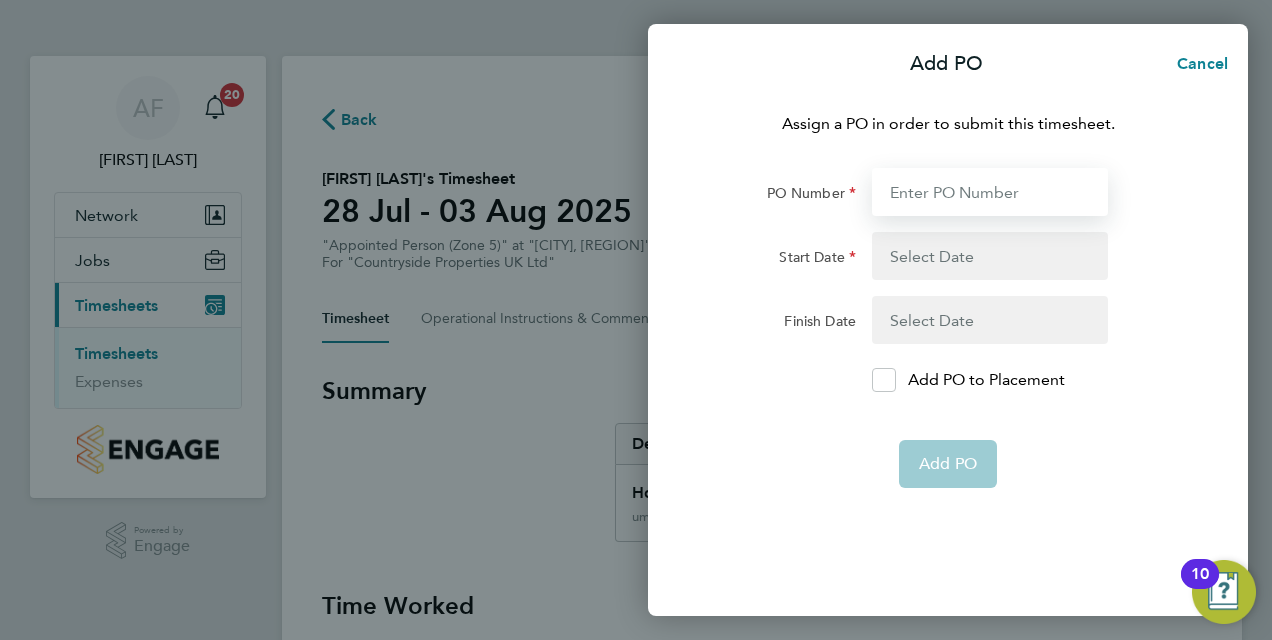 click on "PO Number" at bounding box center (990, 192) 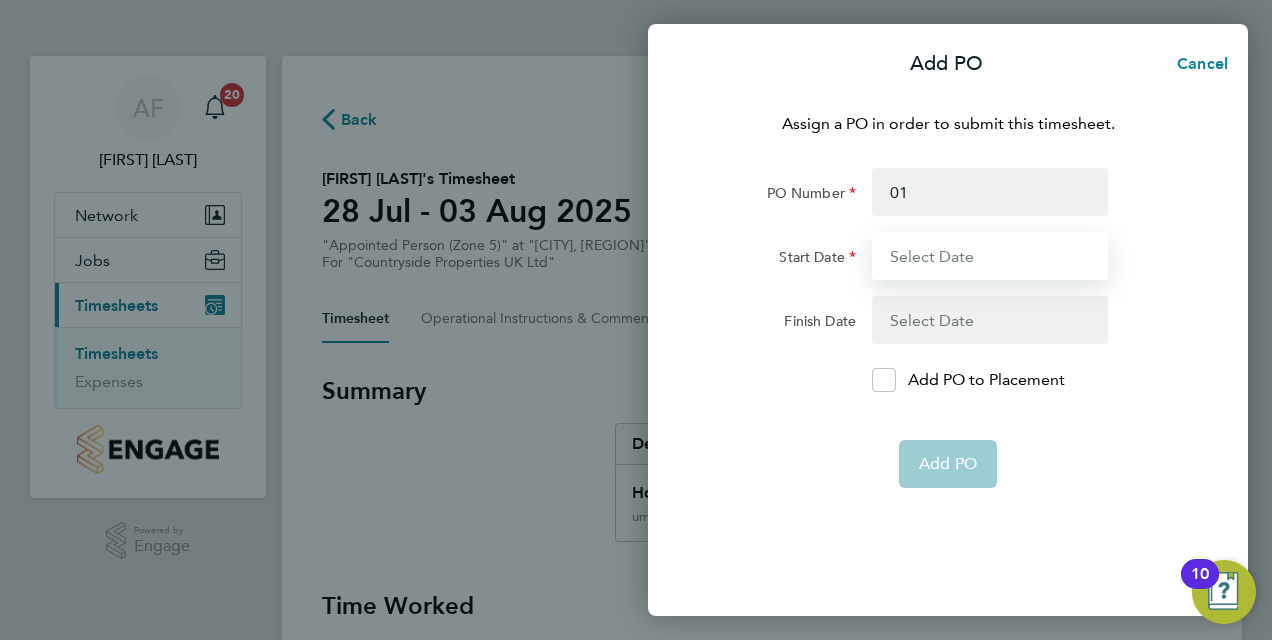 type on "27 Jul 25" 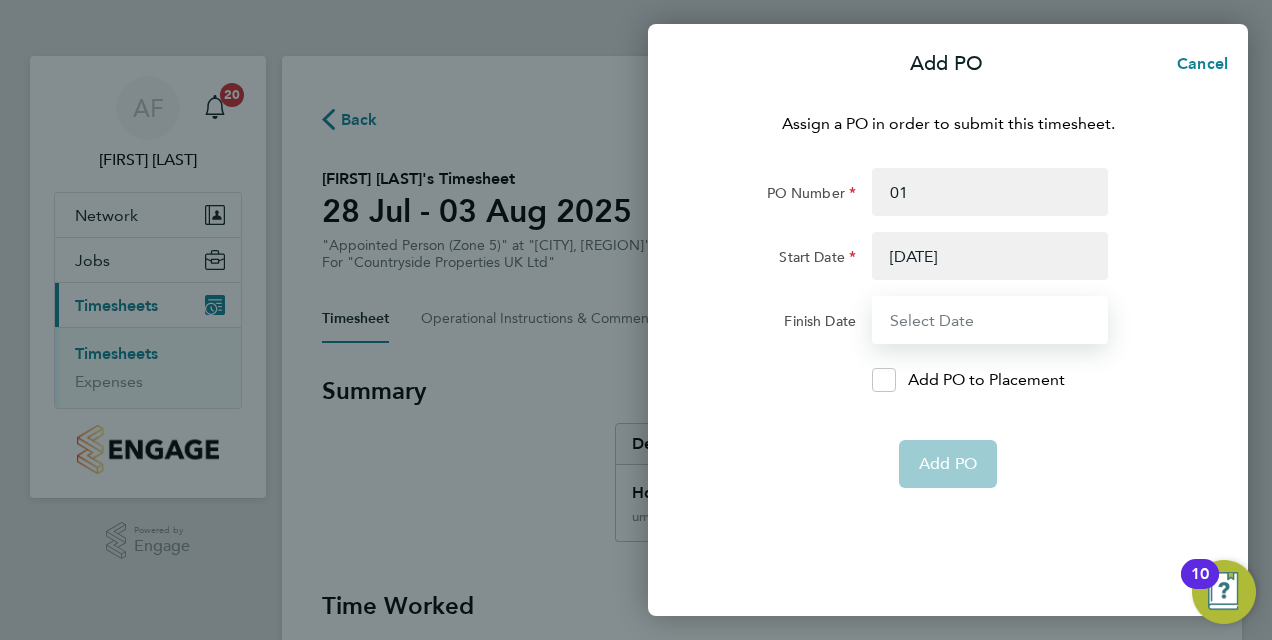 type on "03 Aug 25" 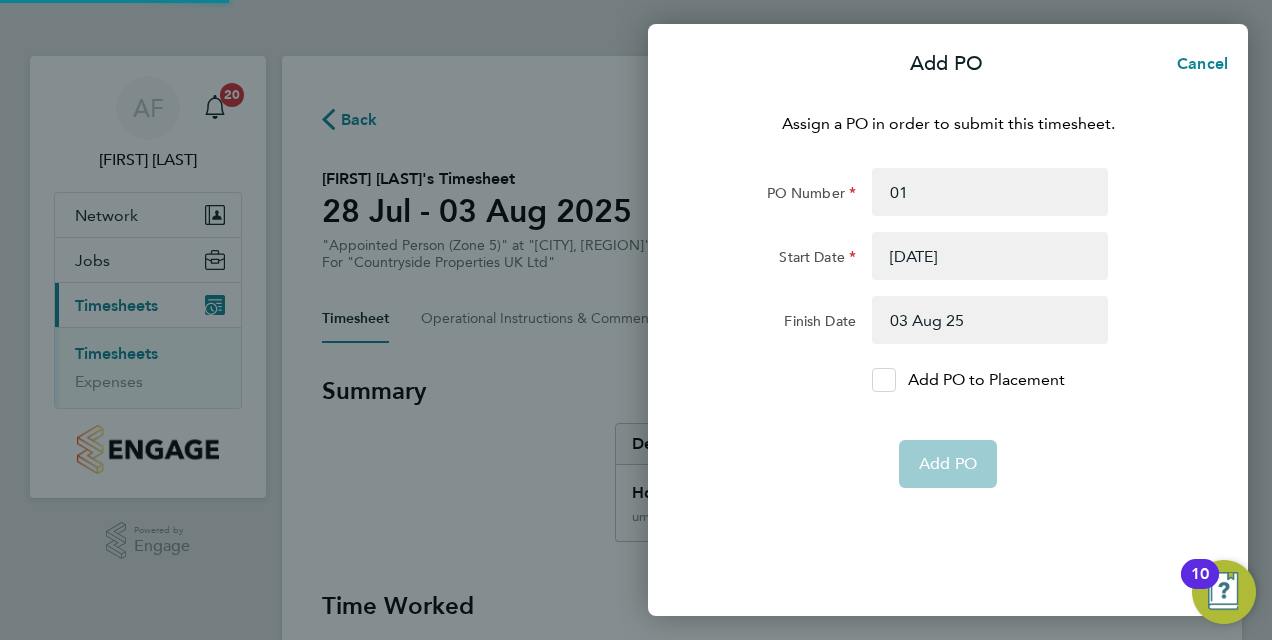 click 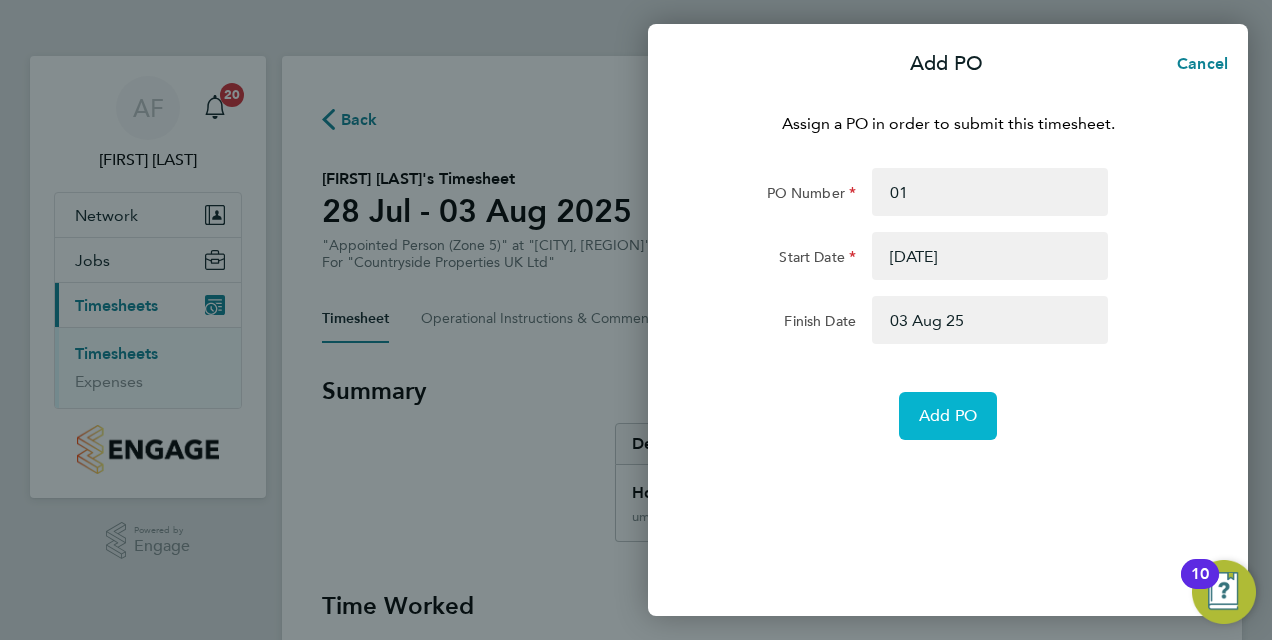click on "Add PO" 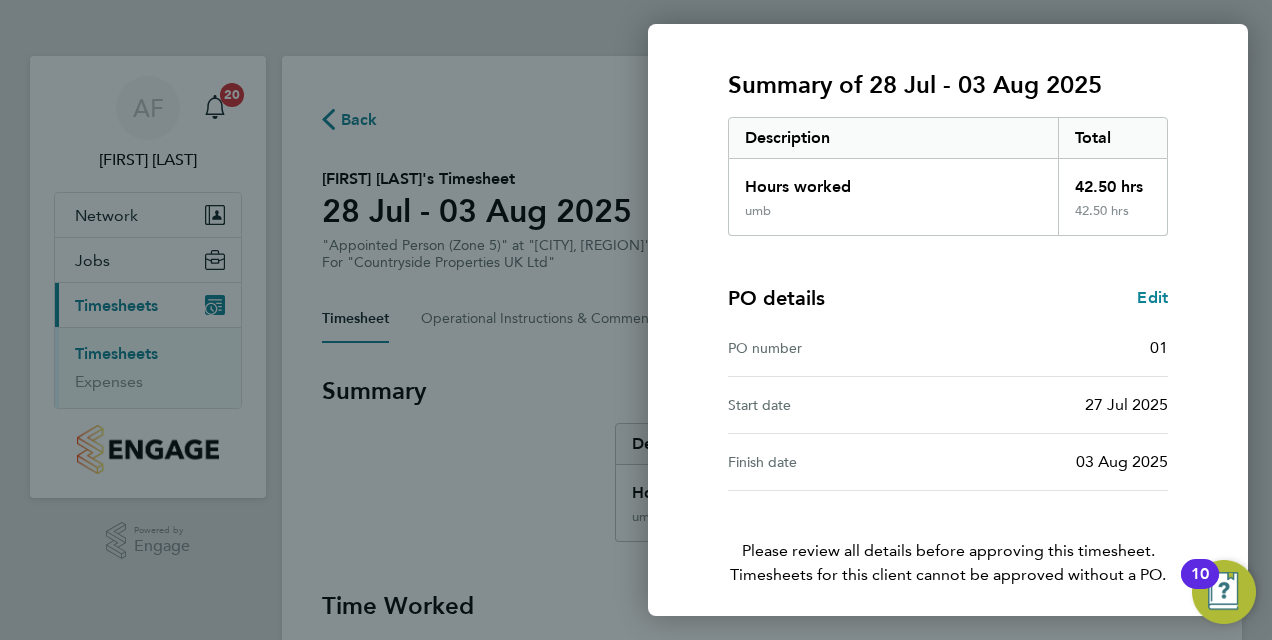 scroll, scrollTop: 316, scrollLeft: 0, axis: vertical 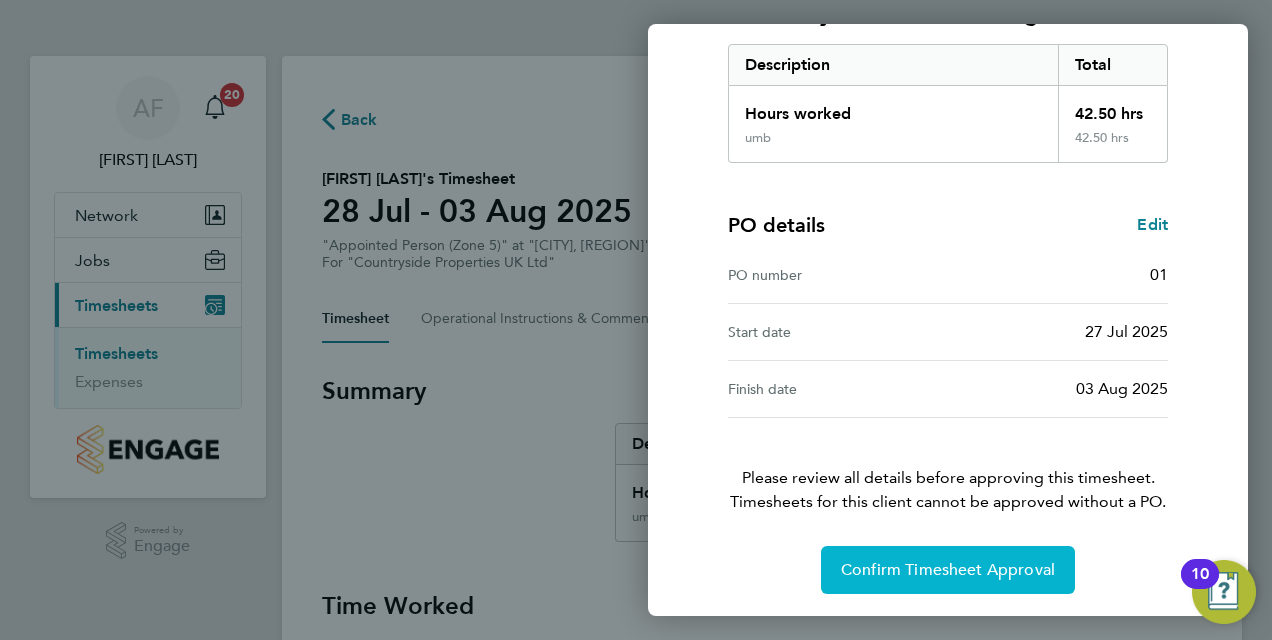 click on "Confirm Timesheet Approval" 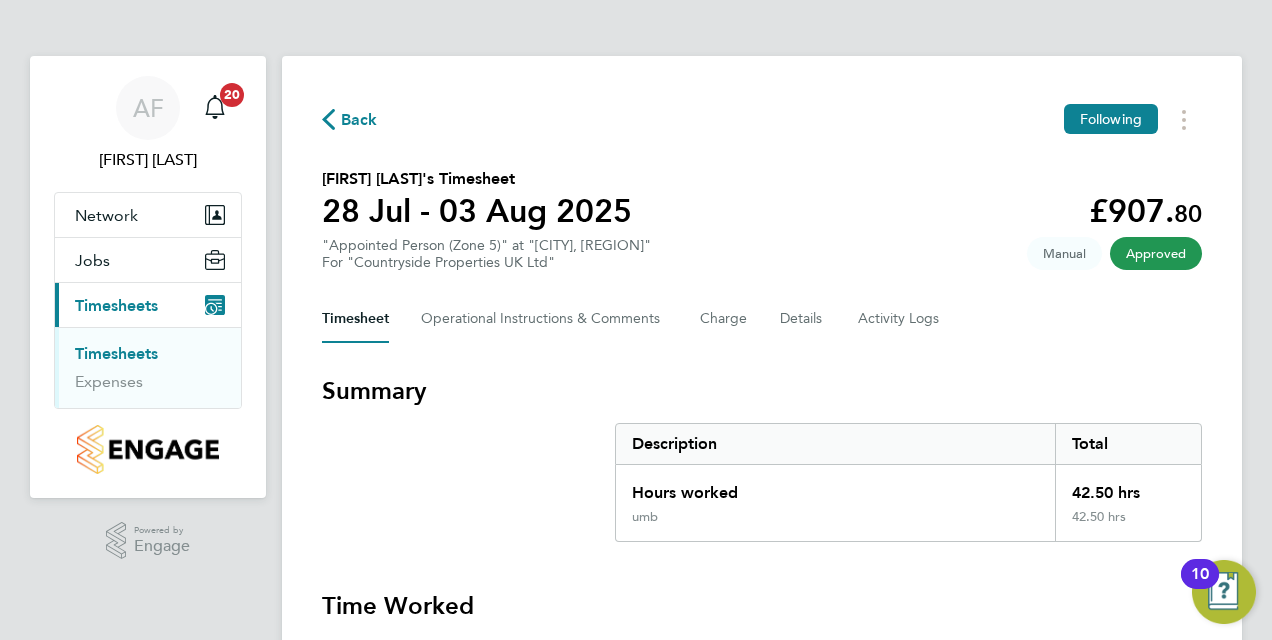 scroll, scrollTop: 0, scrollLeft: 0, axis: both 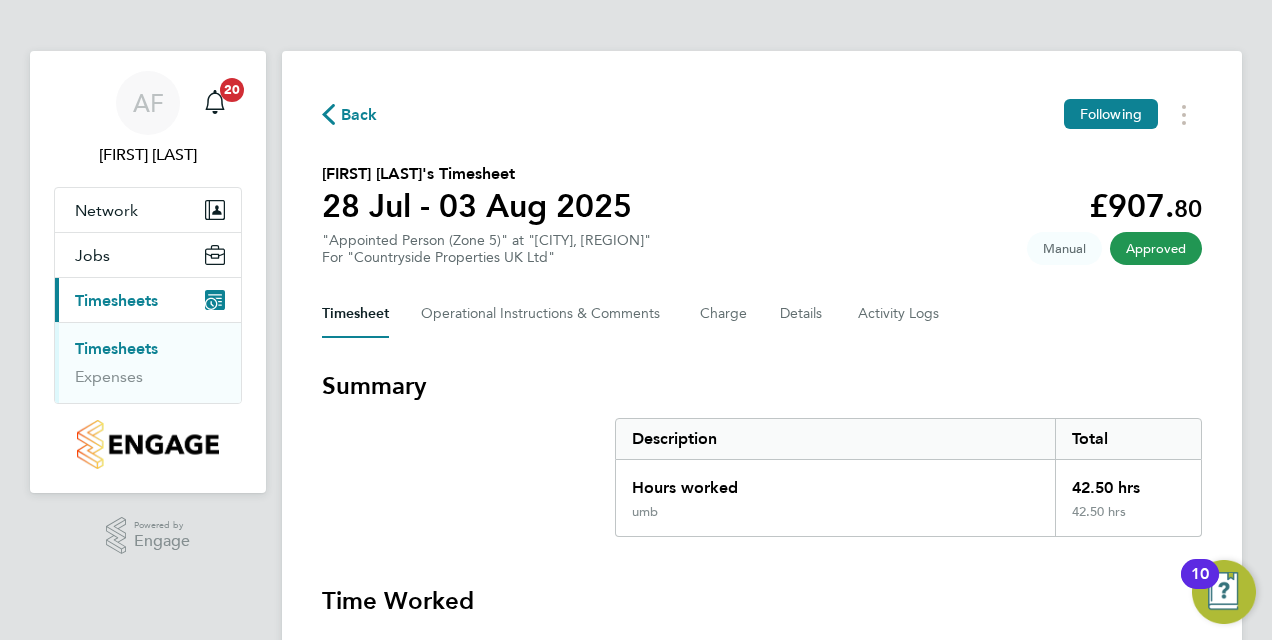 click on "Back" 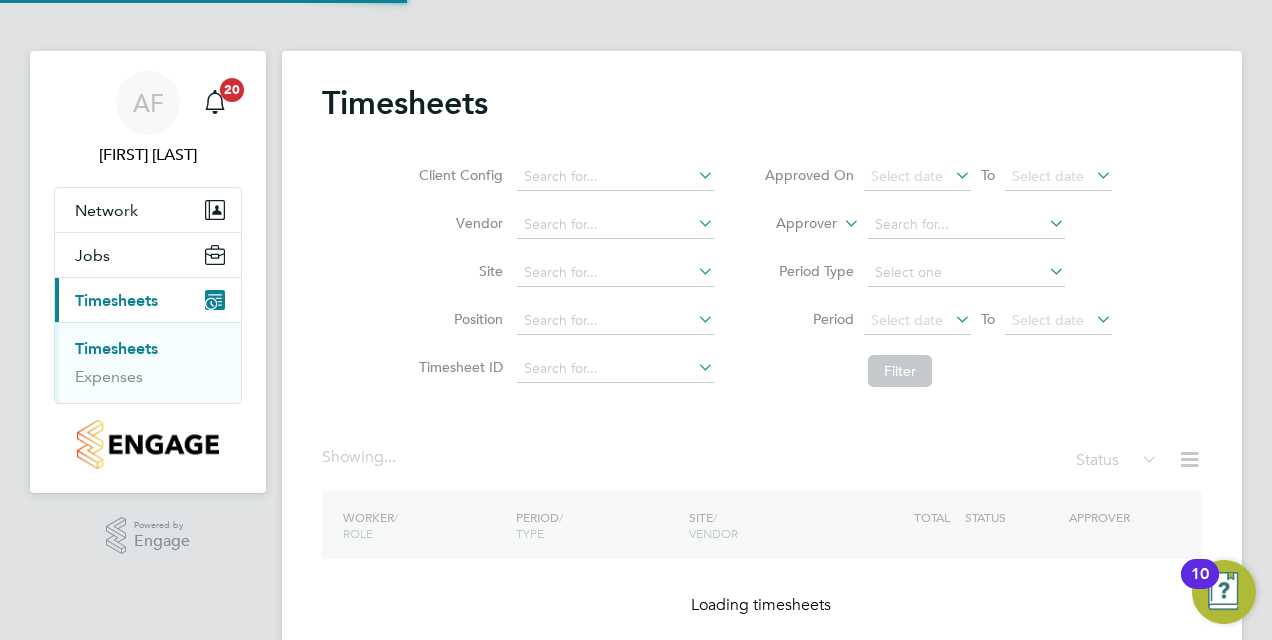 scroll, scrollTop: 0, scrollLeft: 0, axis: both 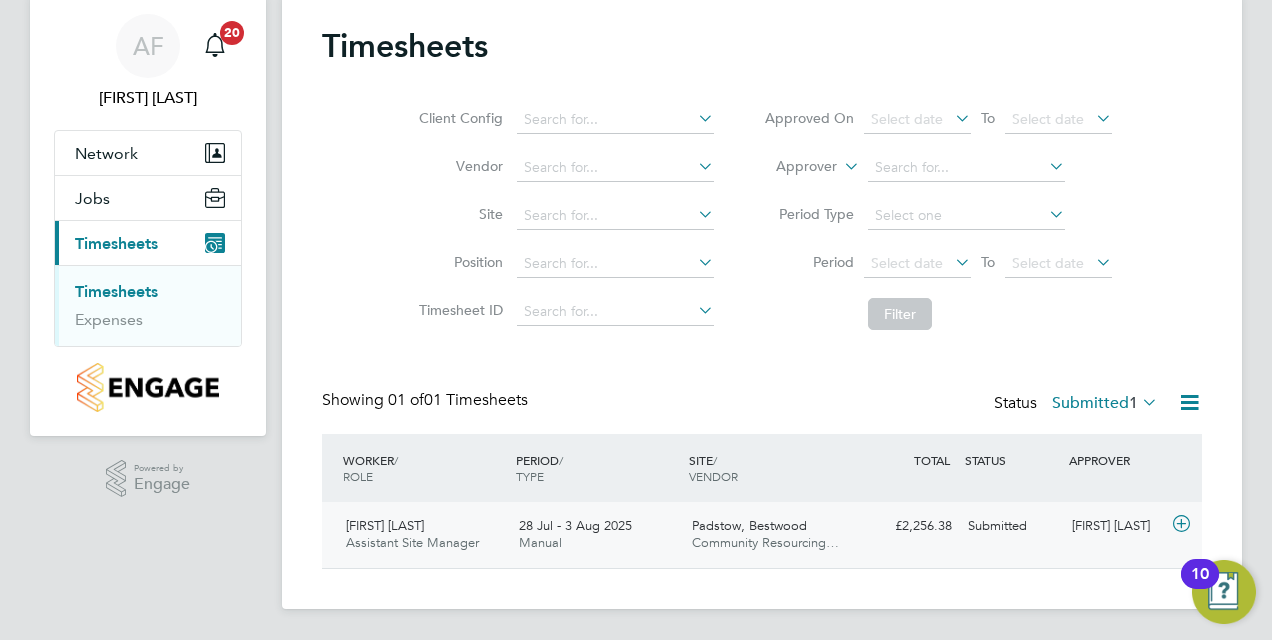 click on "Padstow, Bestwood Community Resourcing…" 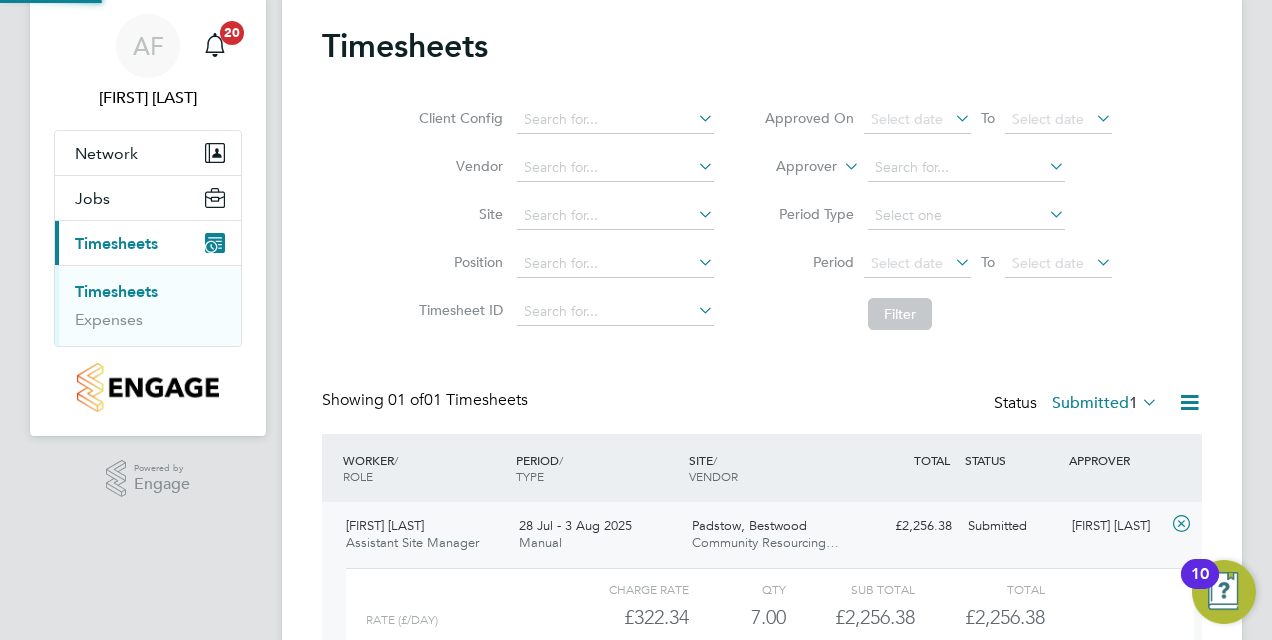 scroll, scrollTop: 10, scrollLeft: 10, axis: both 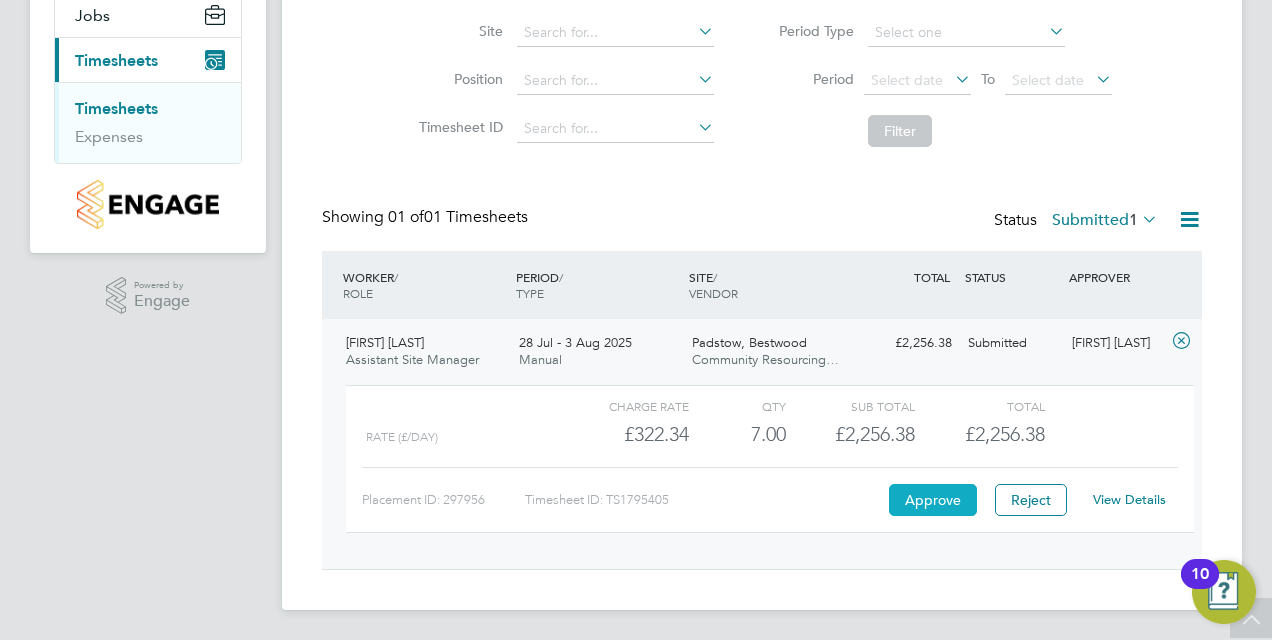 click on "Approve" 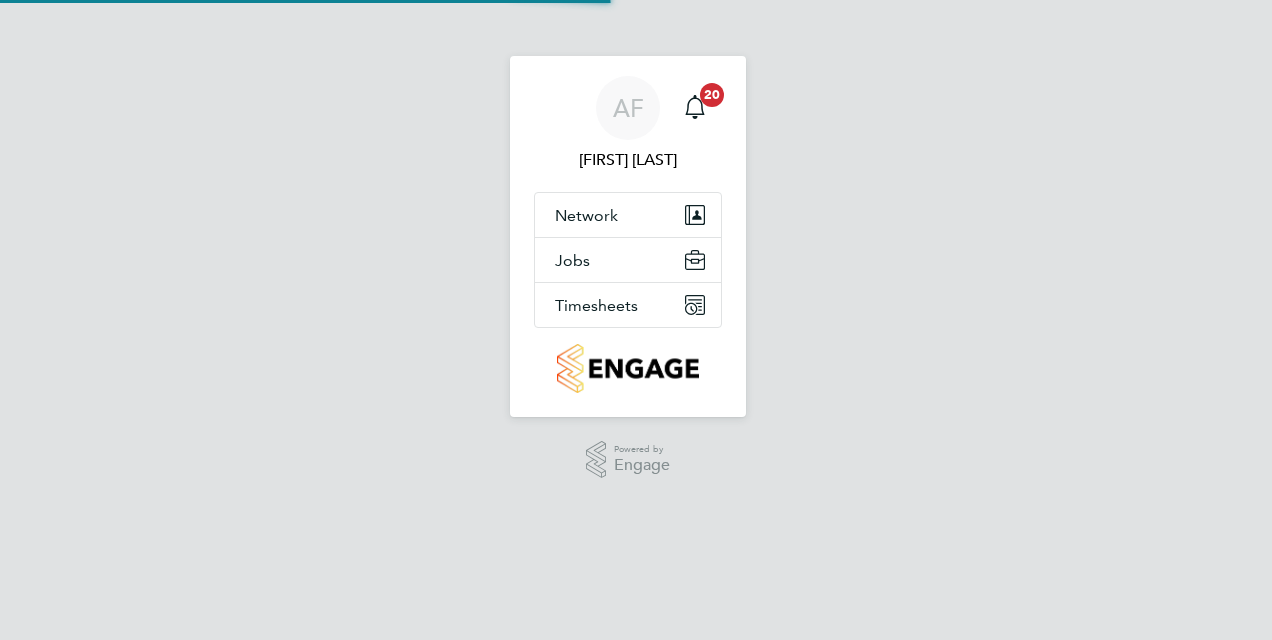 scroll, scrollTop: 0, scrollLeft: 0, axis: both 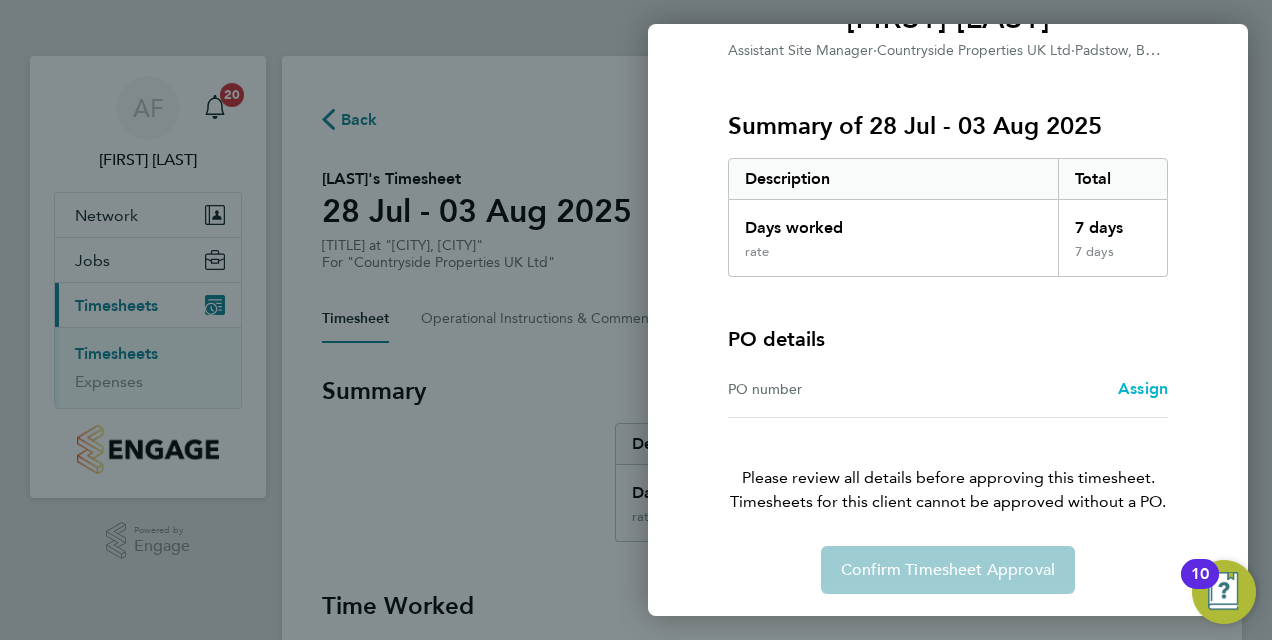 click on "Assign" at bounding box center [1143, 388] 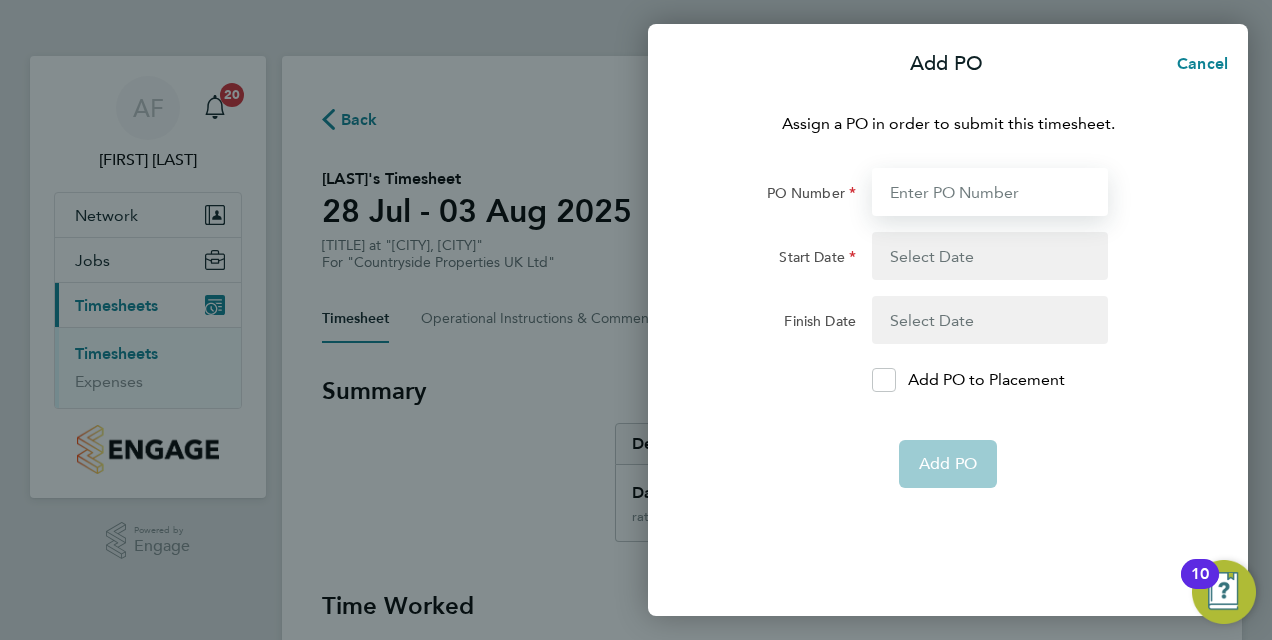 click on "PO Number" at bounding box center [990, 192] 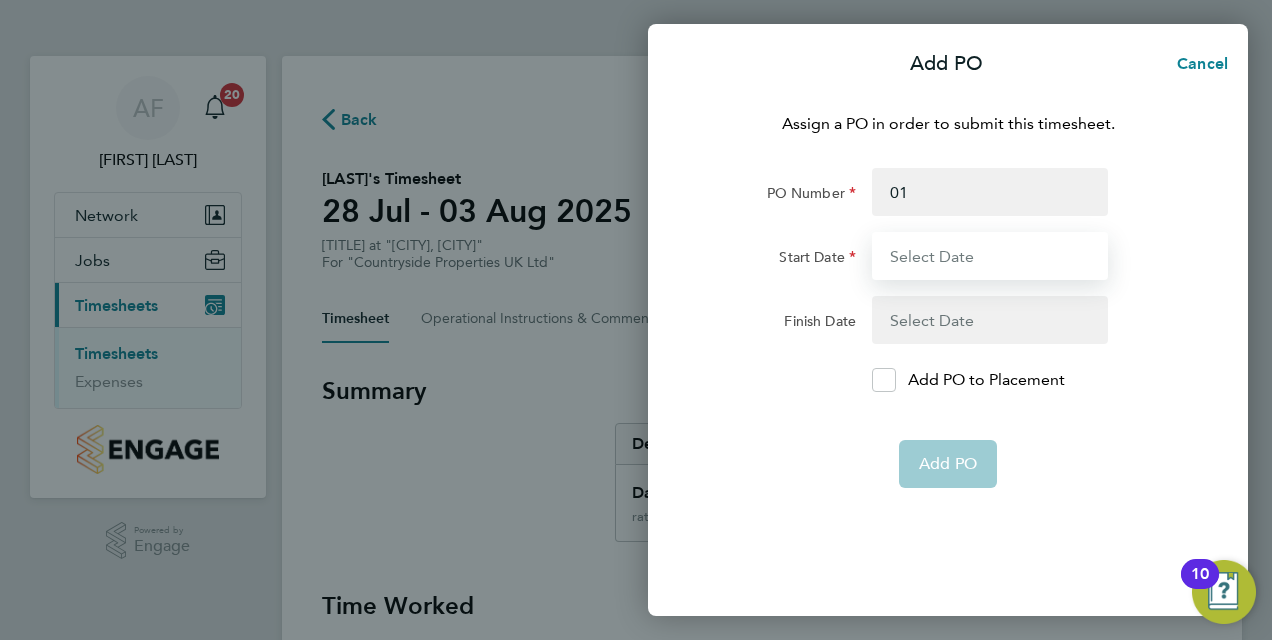 type on "27 Jul 25" 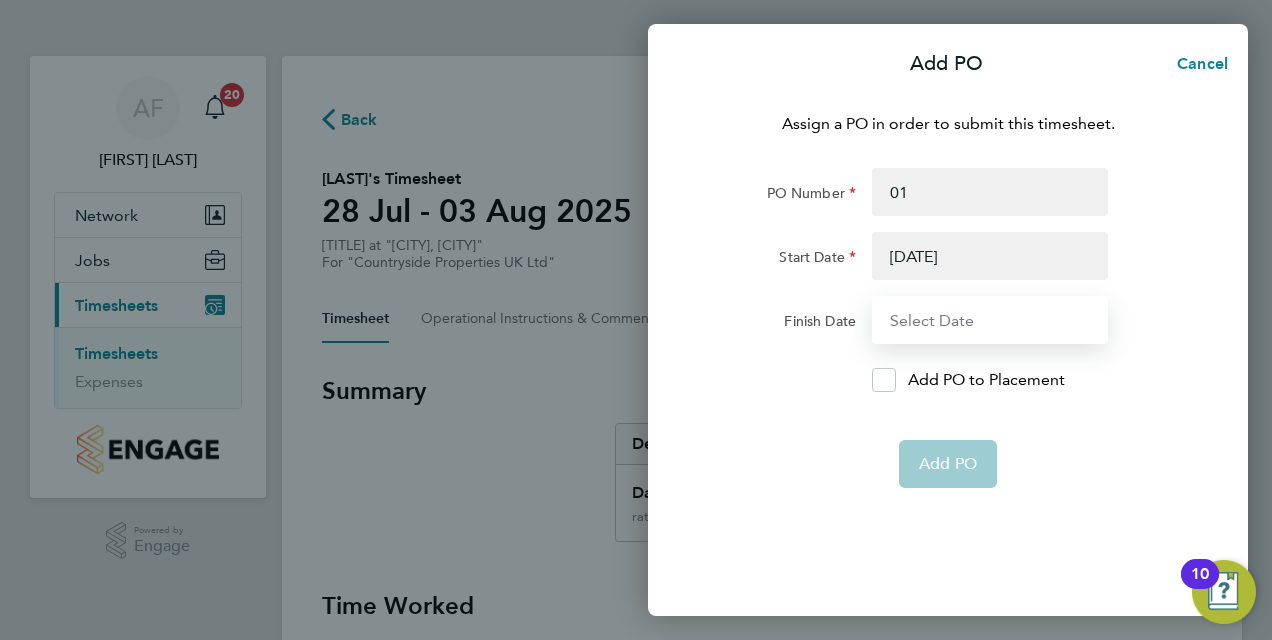 type on "03 Aug 25" 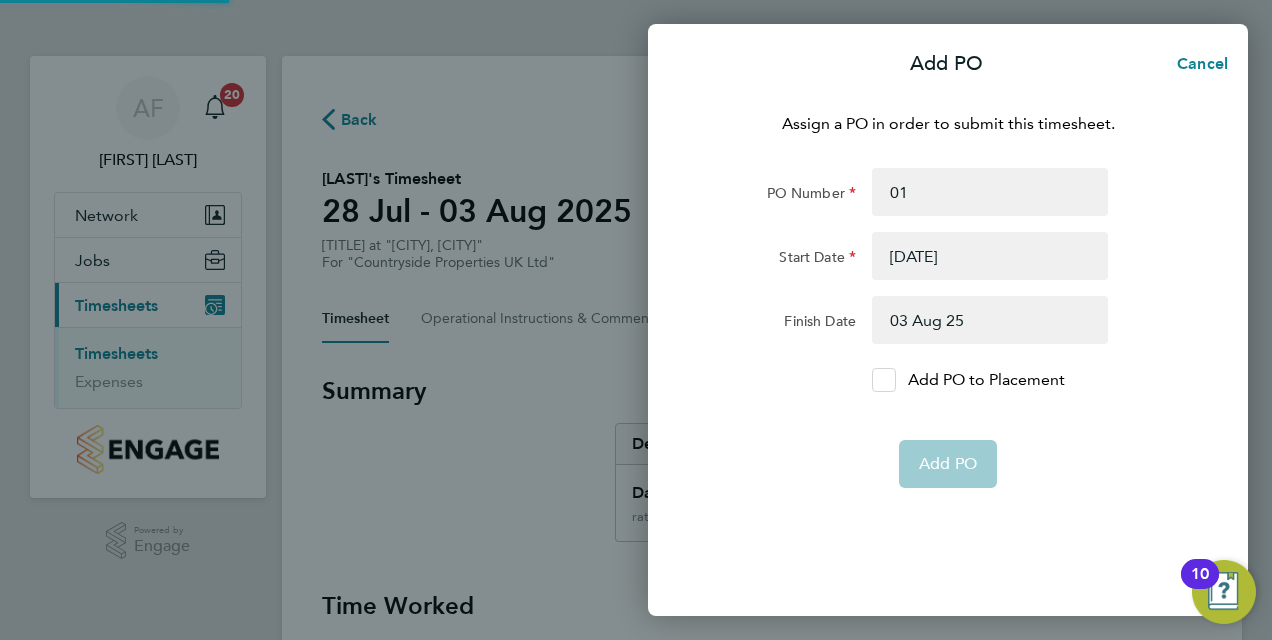 click 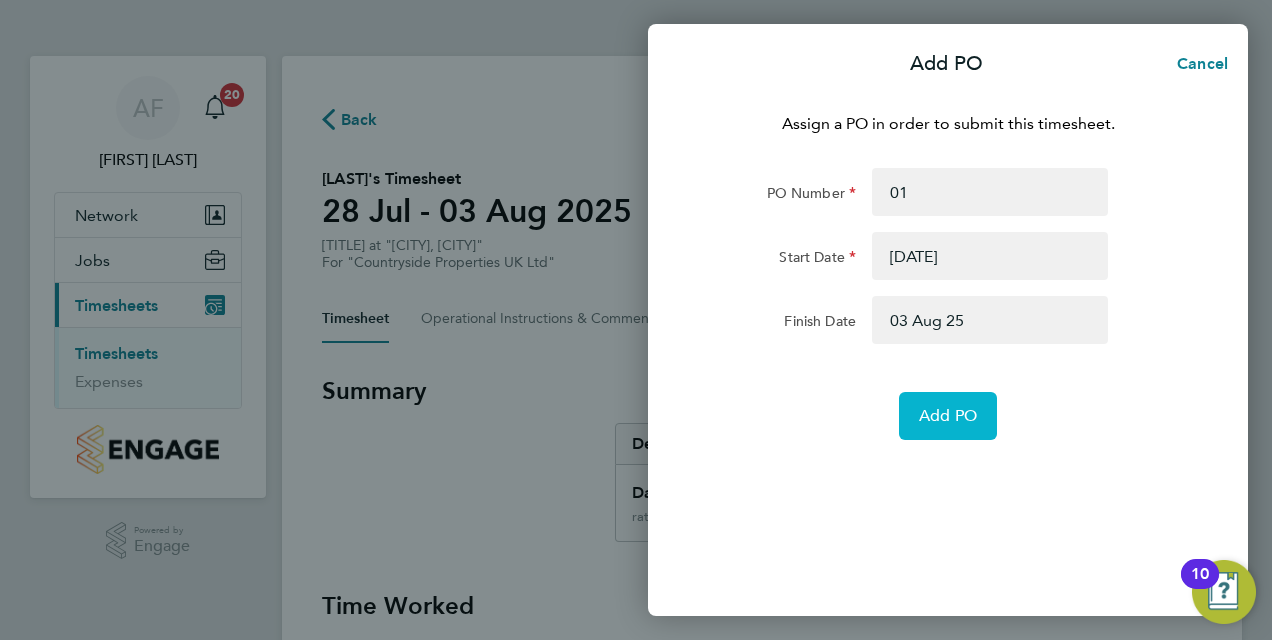 click on "Add PO" 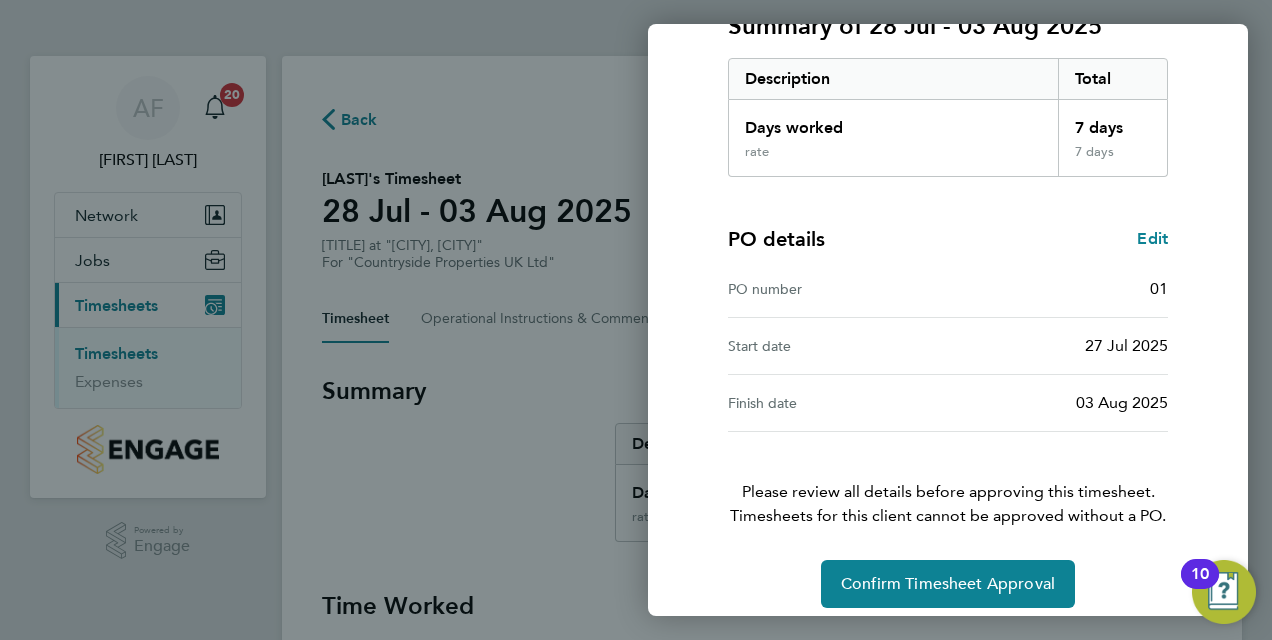 scroll, scrollTop: 316, scrollLeft: 0, axis: vertical 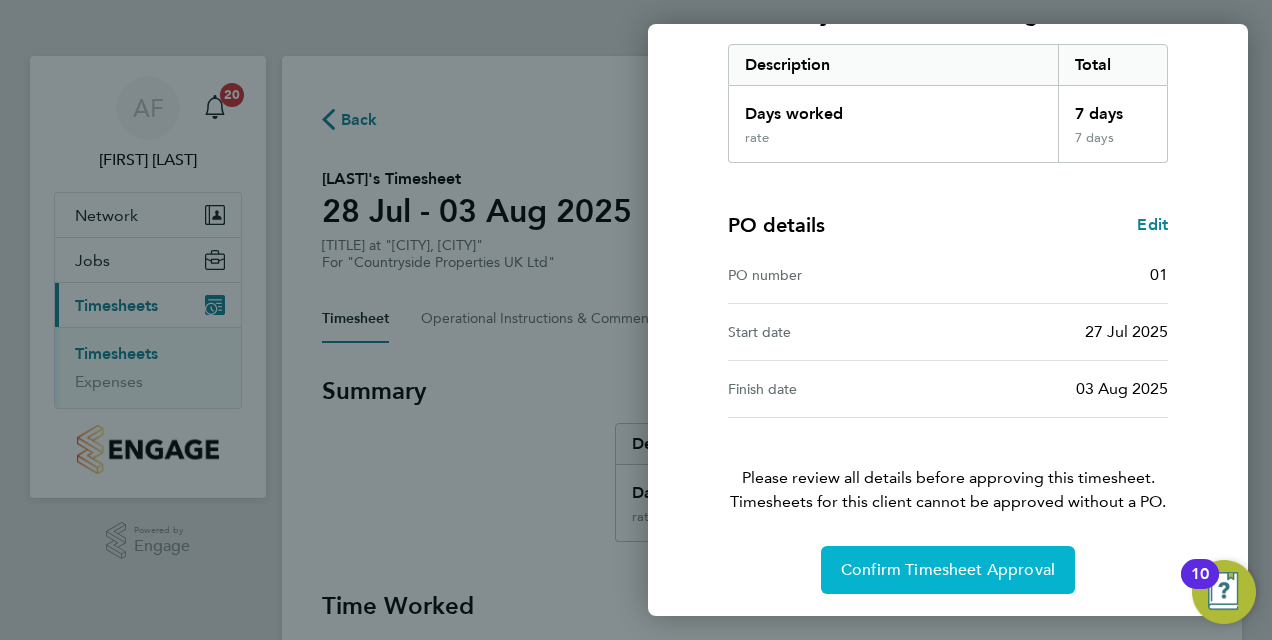click on "Confirm Timesheet Approval" 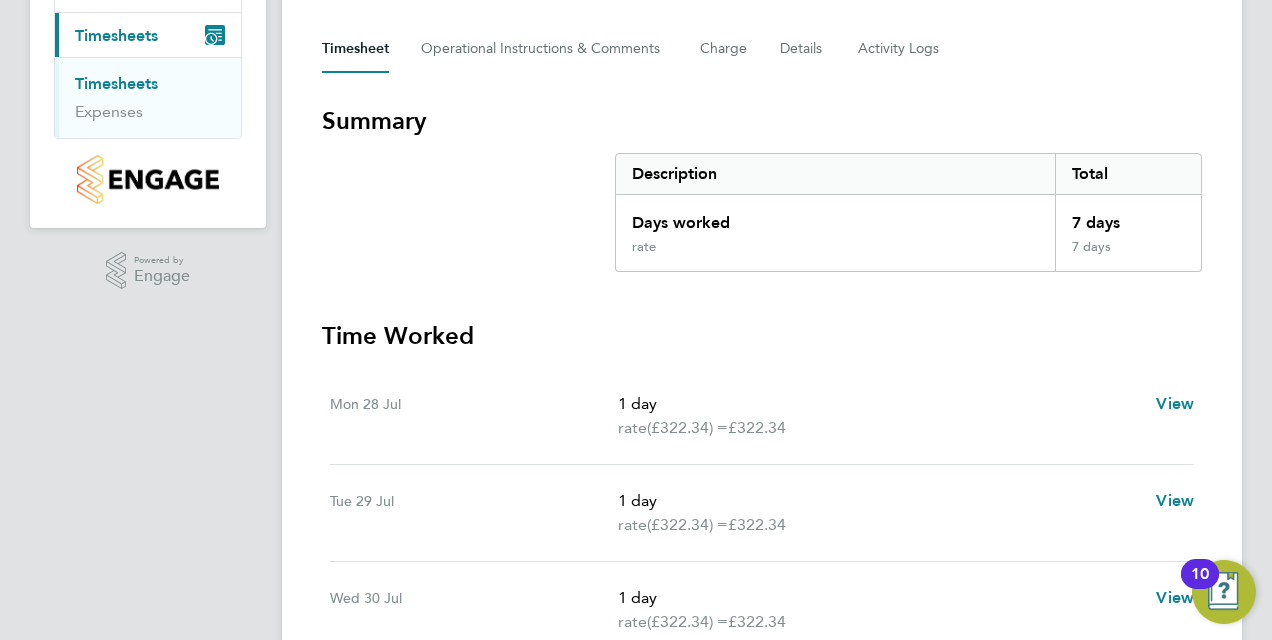 scroll, scrollTop: 0, scrollLeft: 0, axis: both 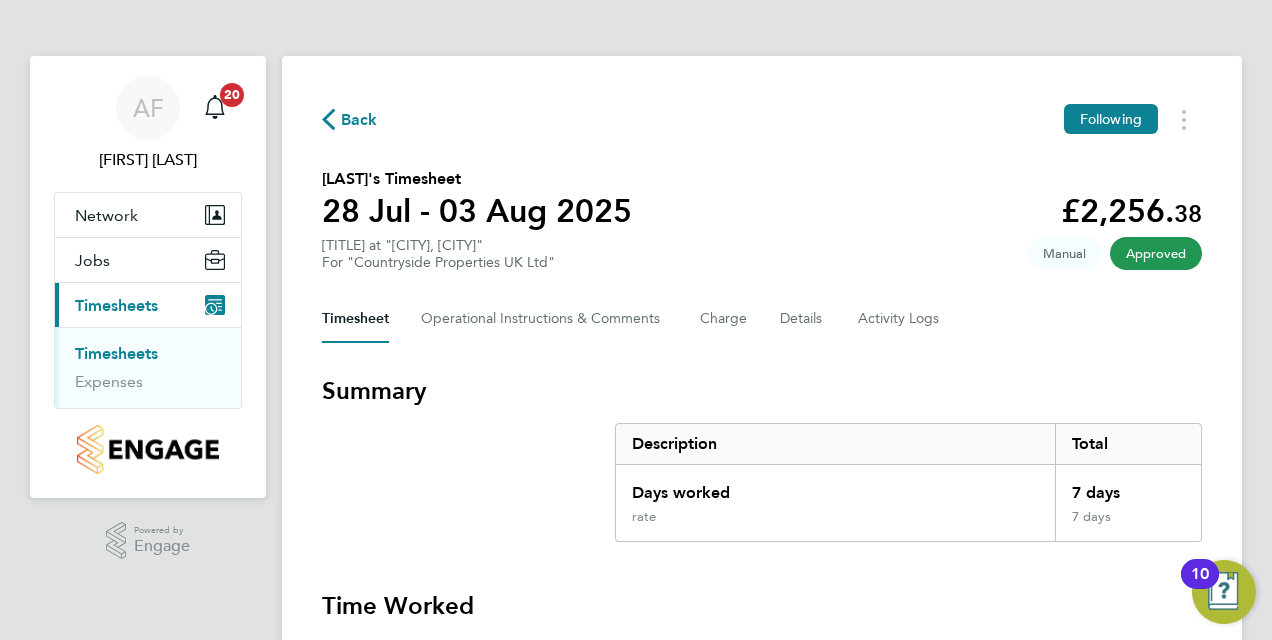 click on "Samuel Fynn's Timesheet   28 Jul - 03 Aug 2025   £2,256. 38  "Assistant Site Manager" at "Padstow, Bestwood"  For "Countryside Properties UK Ltd"  Approved   Manual" 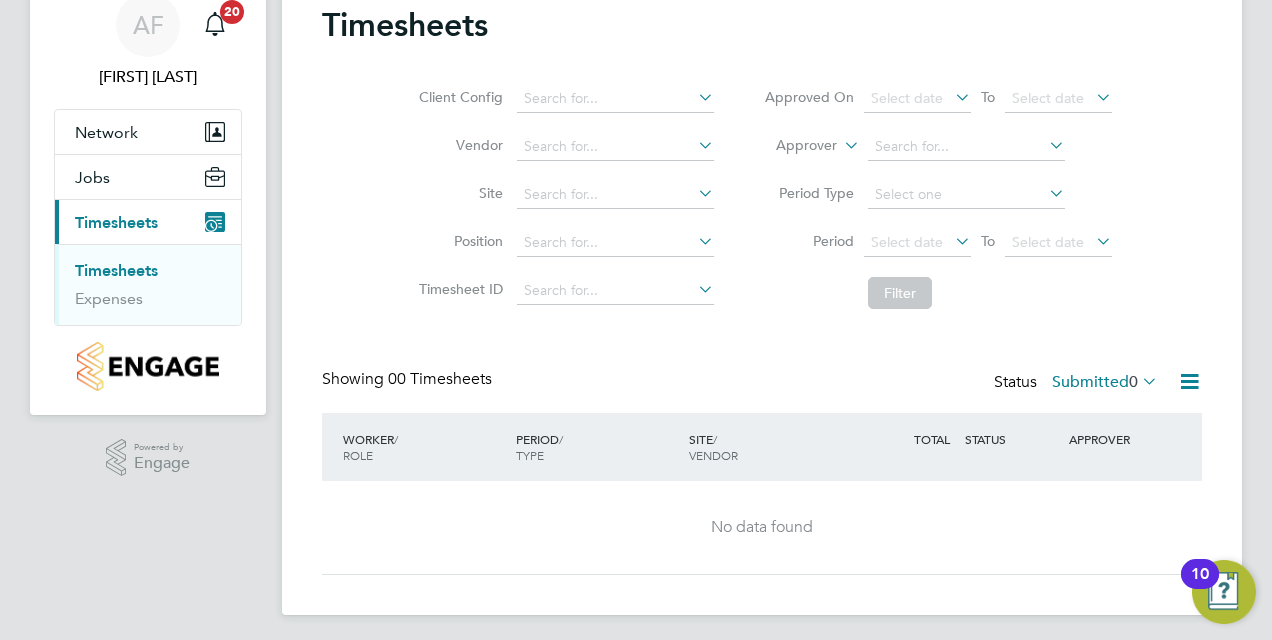 scroll, scrollTop: 30, scrollLeft: 0, axis: vertical 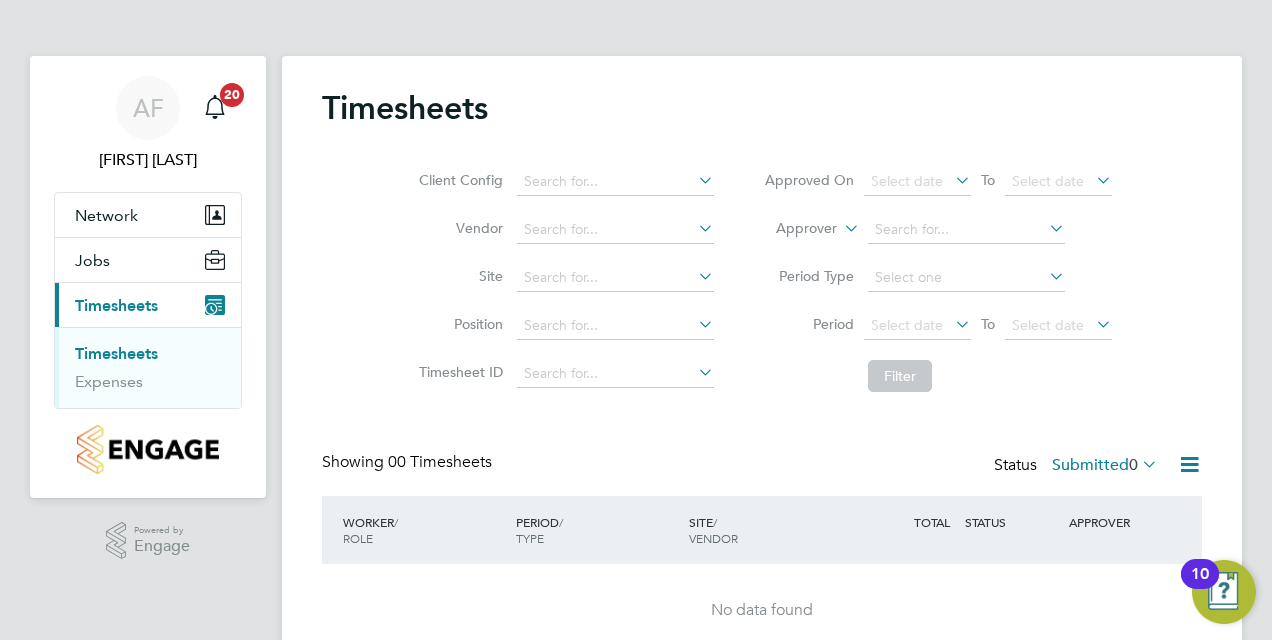drag, startPoint x: 732, startPoint y: 94, endPoint x: 921, endPoint y: 68, distance: 190.77998 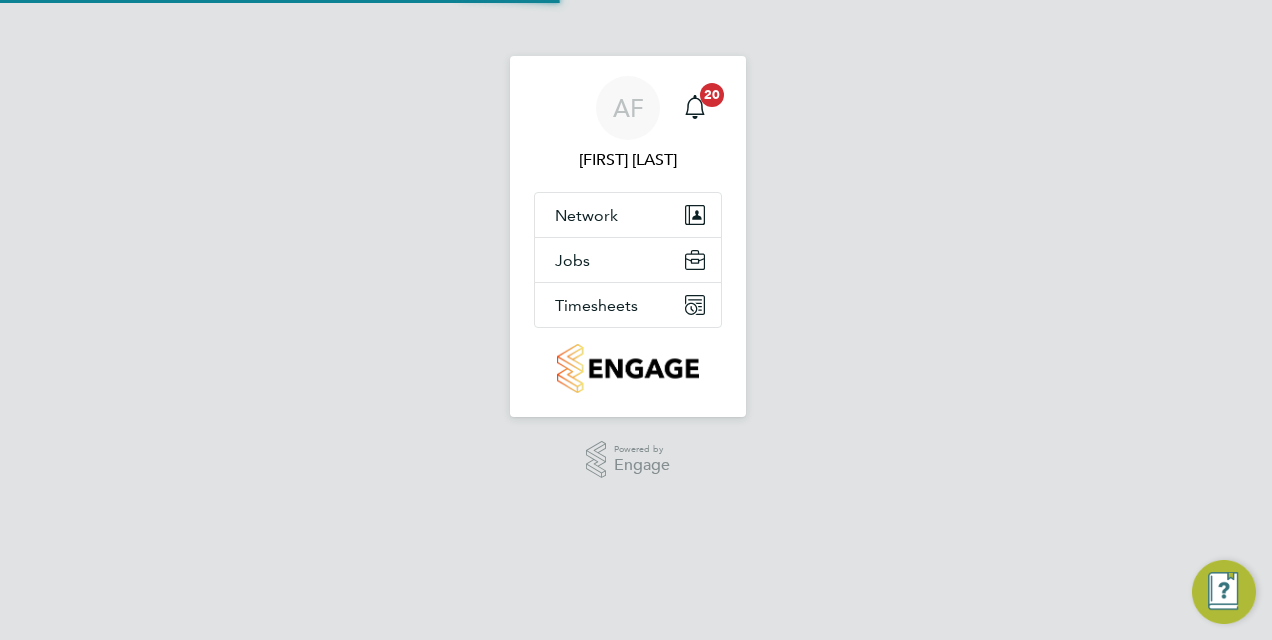 scroll, scrollTop: 0, scrollLeft: 0, axis: both 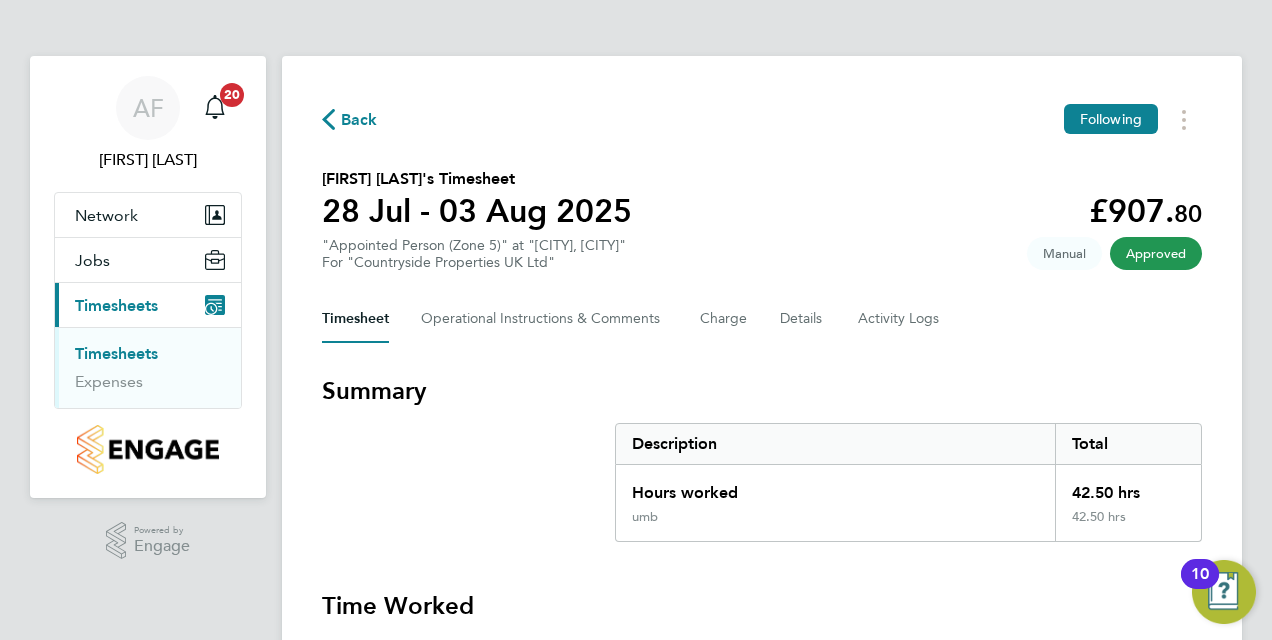 click on "Back" 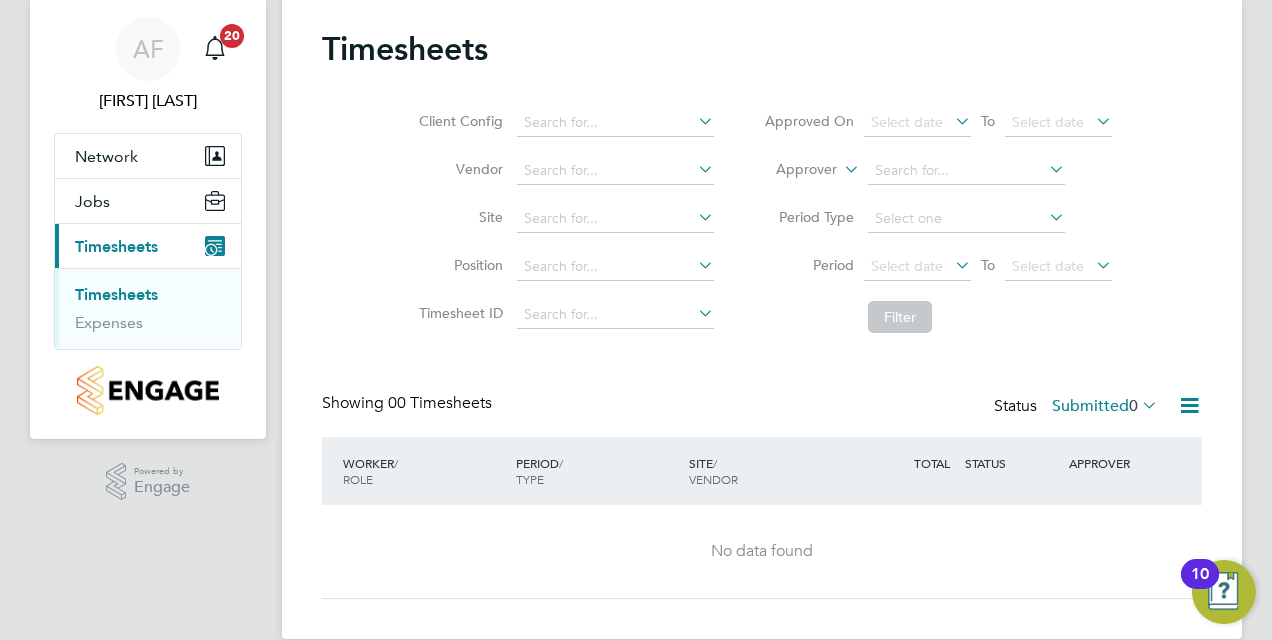scroll, scrollTop: 88, scrollLeft: 0, axis: vertical 